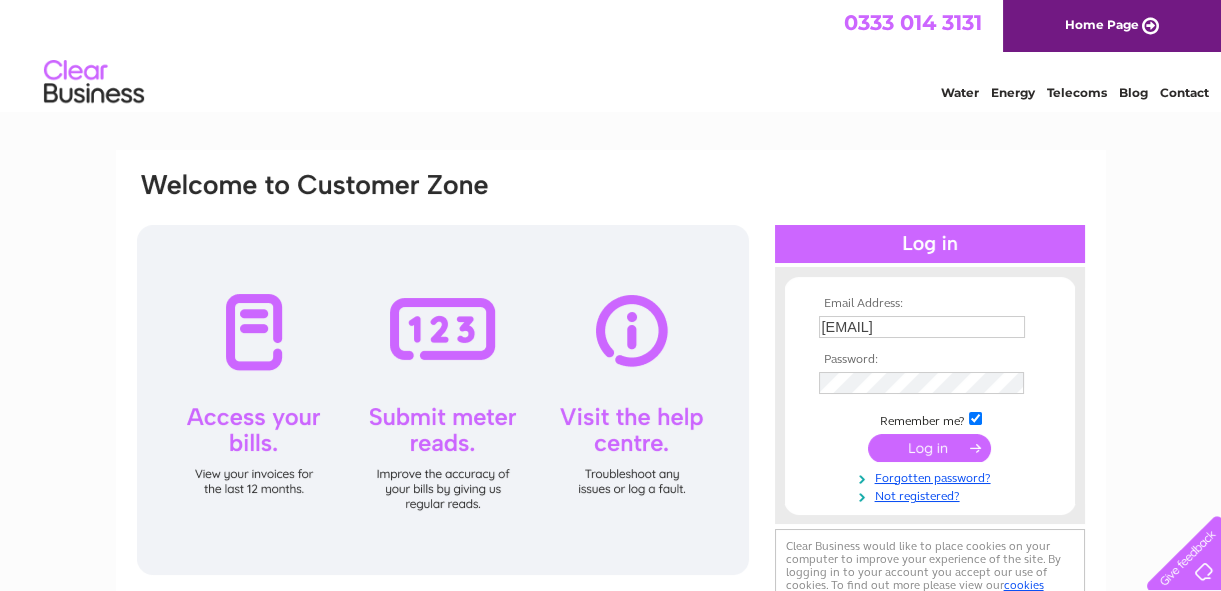 scroll, scrollTop: 0, scrollLeft: 0, axis: both 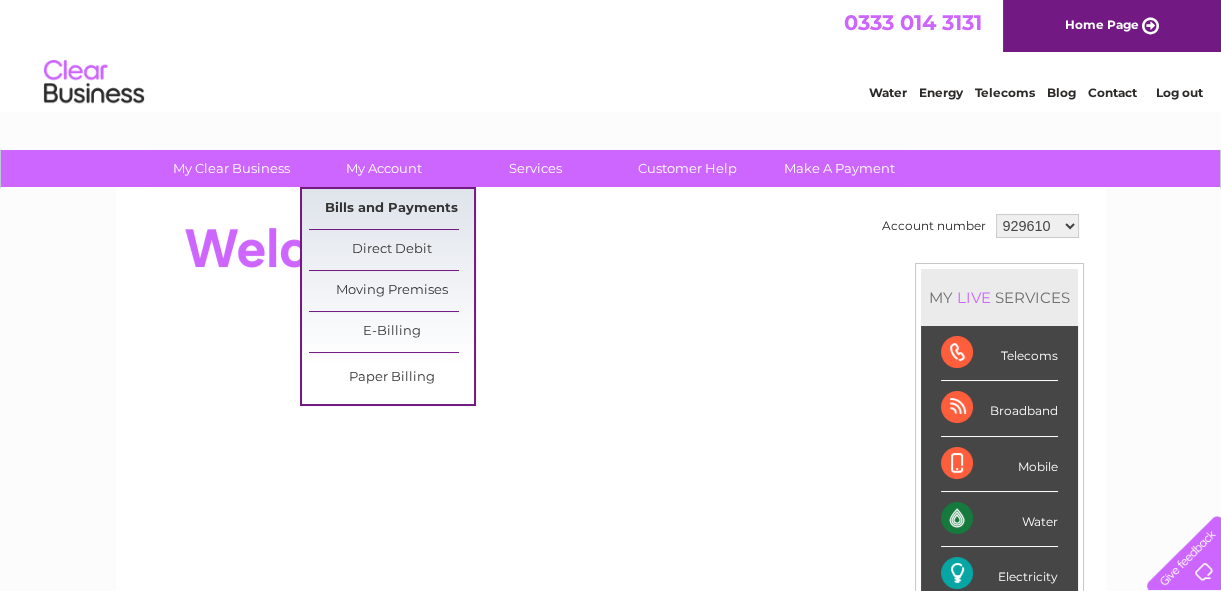 click on "Bills and Payments" at bounding box center (391, 209) 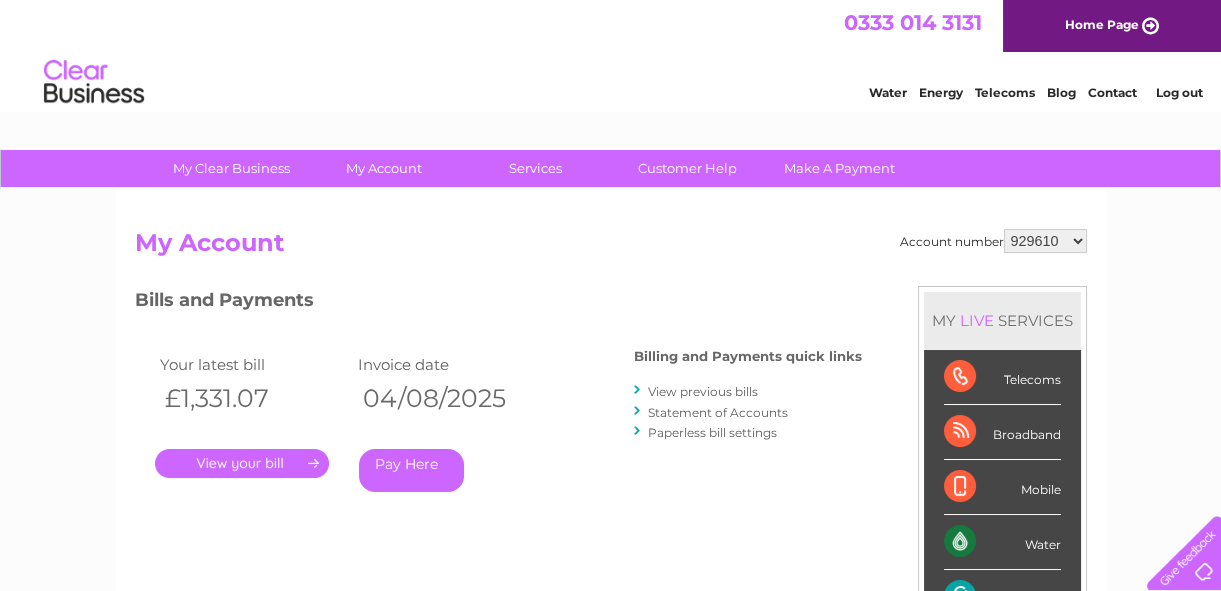 scroll, scrollTop: 0, scrollLeft: 0, axis: both 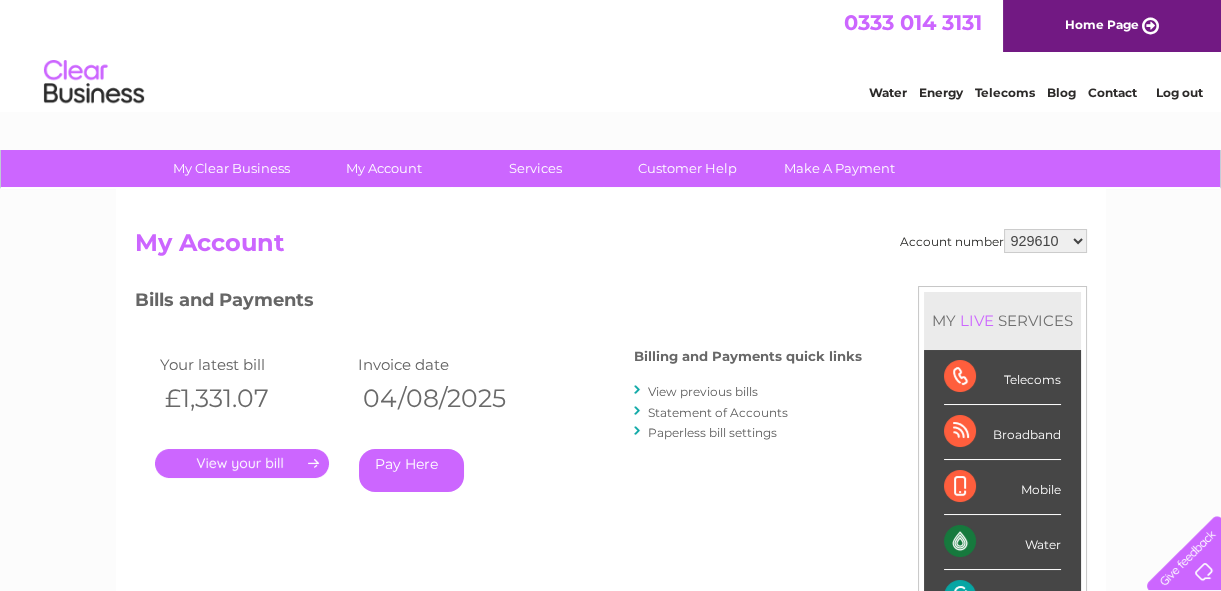 click on "." at bounding box center (242, 463) 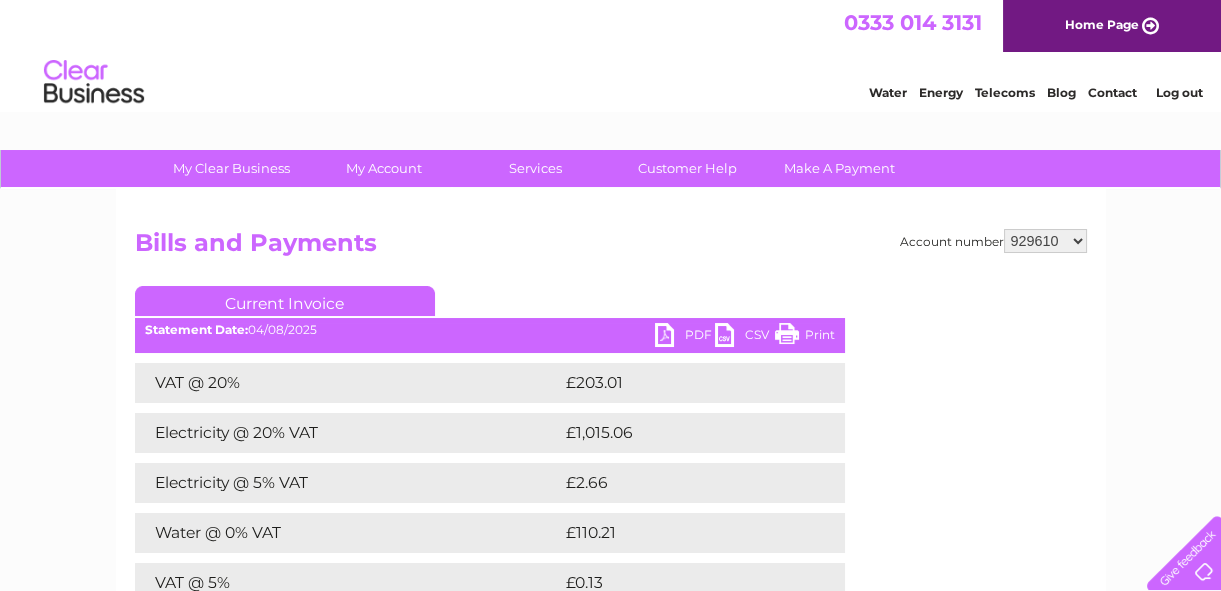 scroll, scrollTop: 0, scrollLeft: 0, axis: both 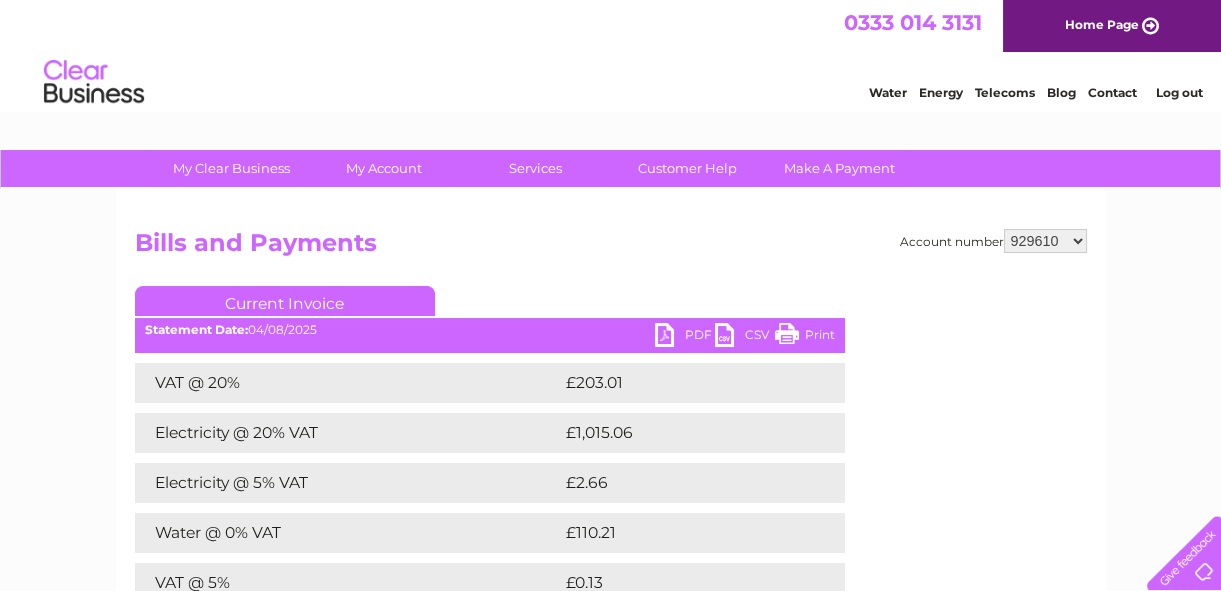 click on "929610
1149225" at bounding box center [1045, 241] 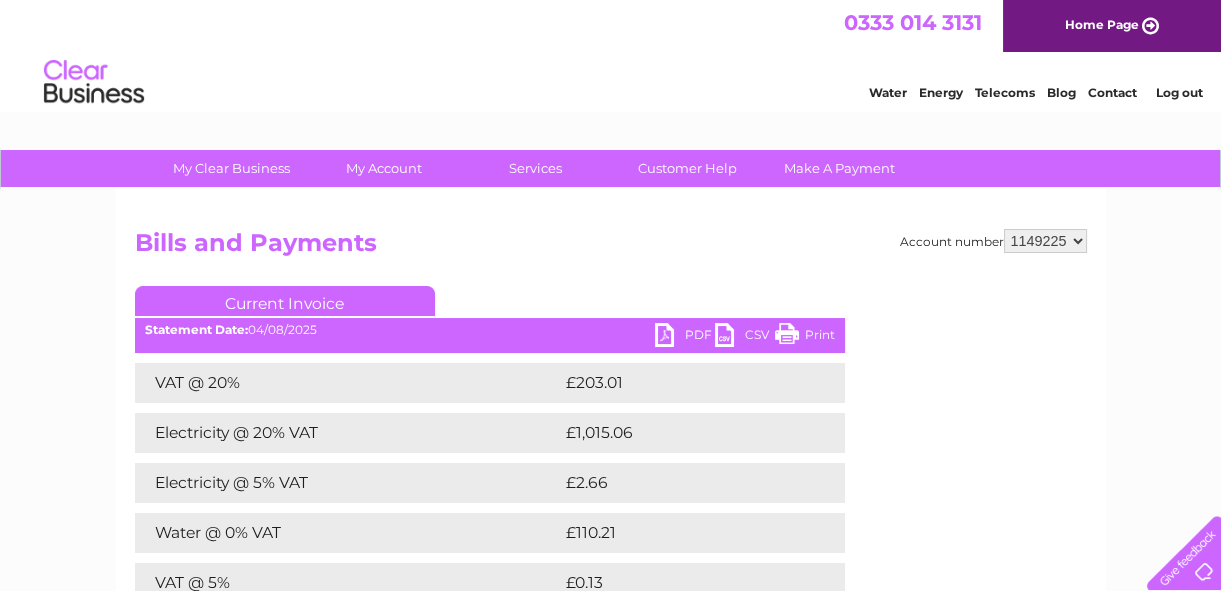 click on "929610
1149225" at bounding box center (1045, 241) 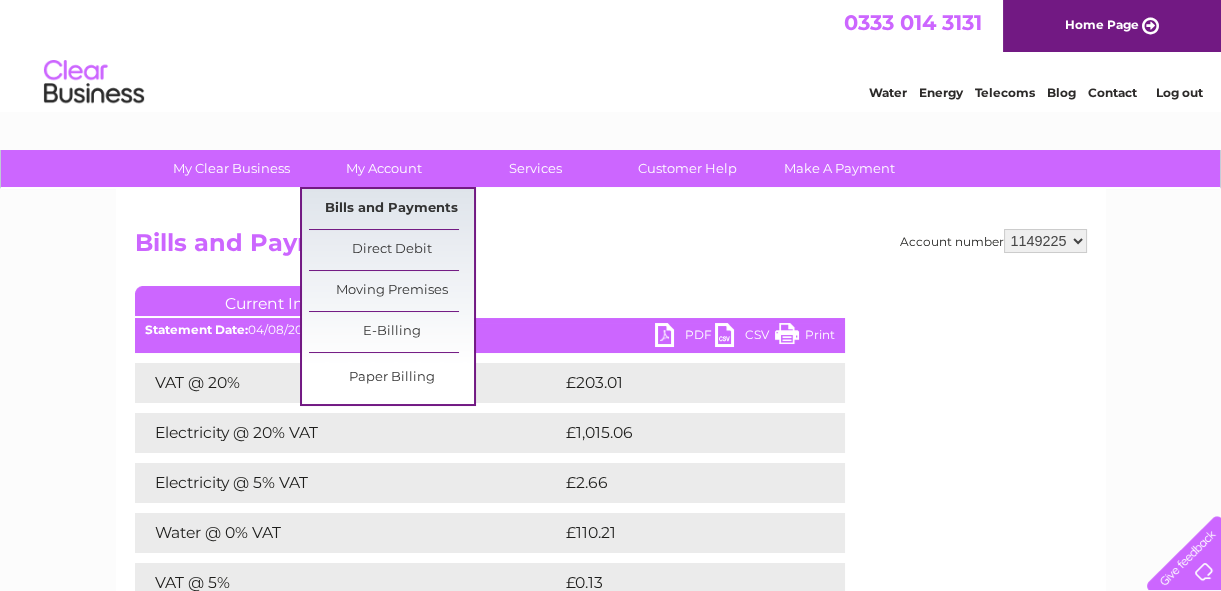 click on "Bills and Payments" at bounding box center [391, 209] 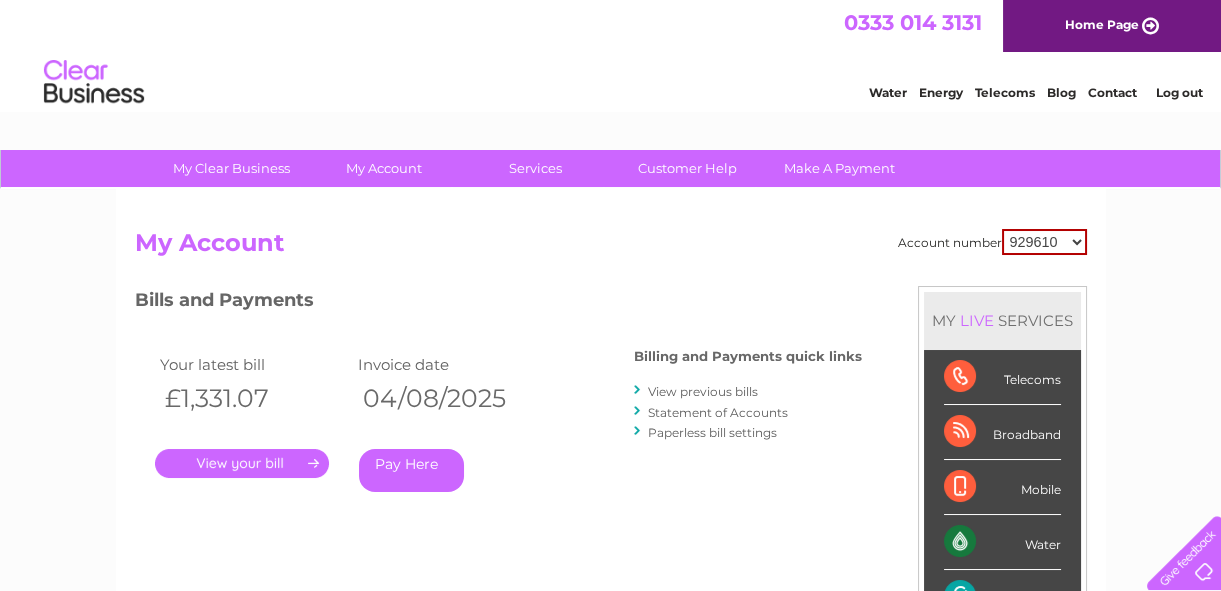 scroll, scrollTop: 0, scrollLeft: 0, axis: both 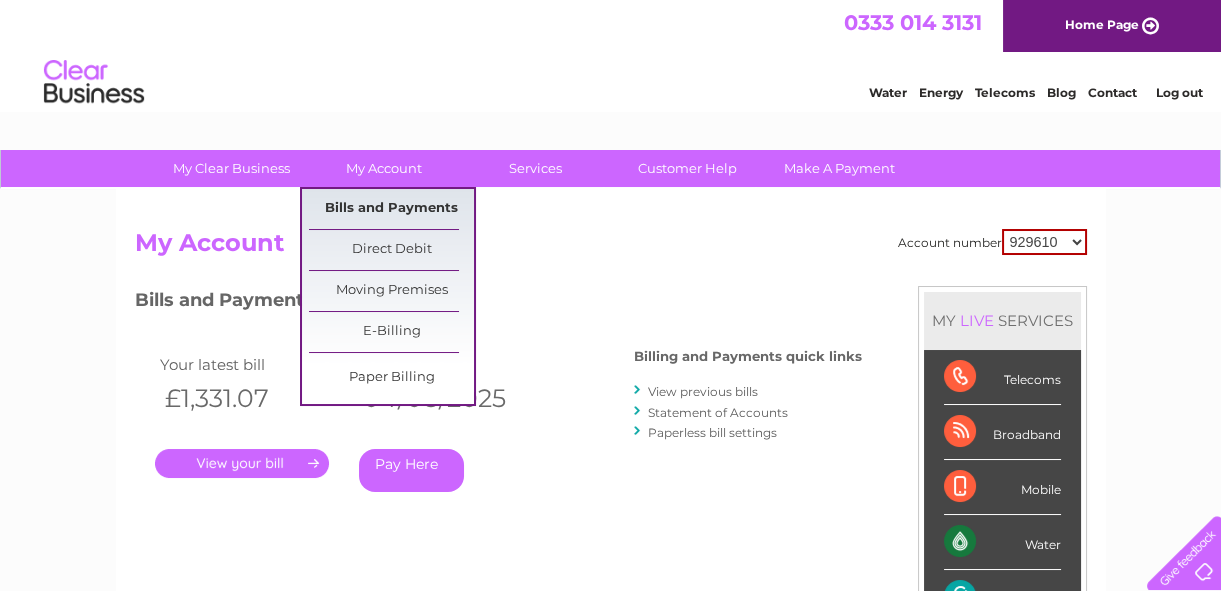 click on "Bills and Payments" at bounding box center [391, 209] 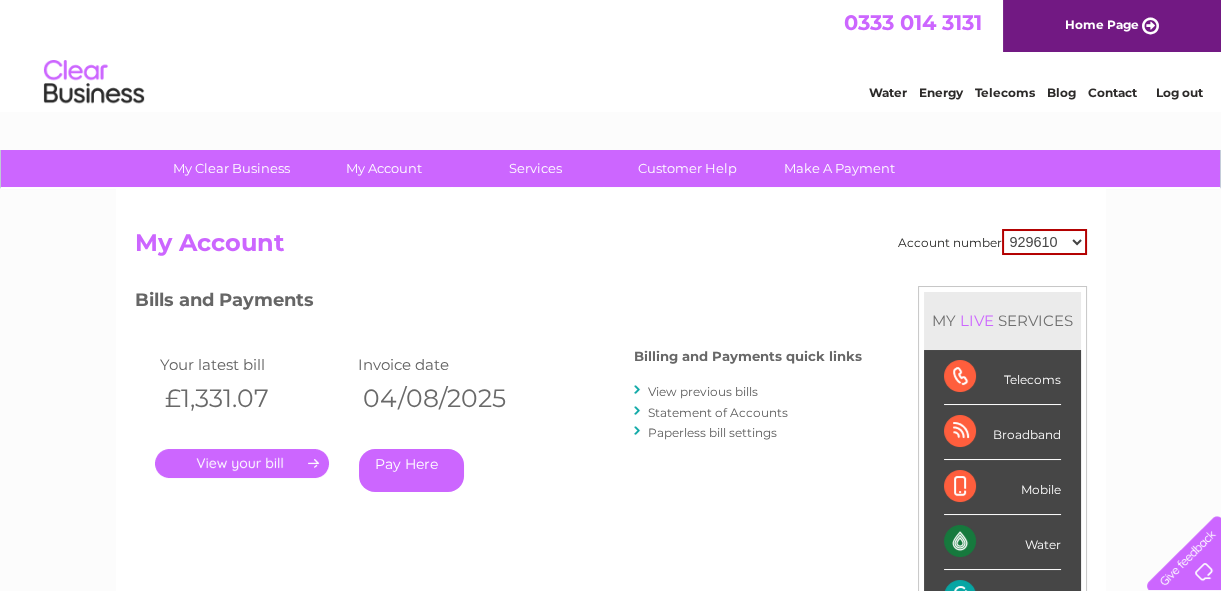 click on "929610
1149225" at bounding box center [1044, 242] 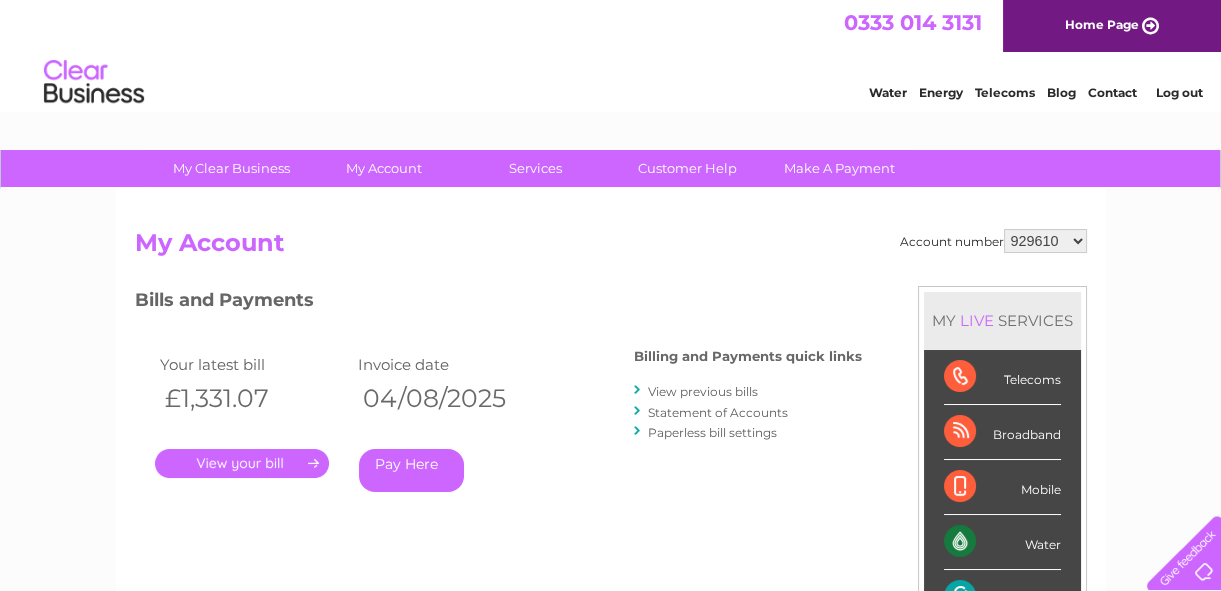 scroll, scrollTop: 0, scrollLeft: 0, axis: both 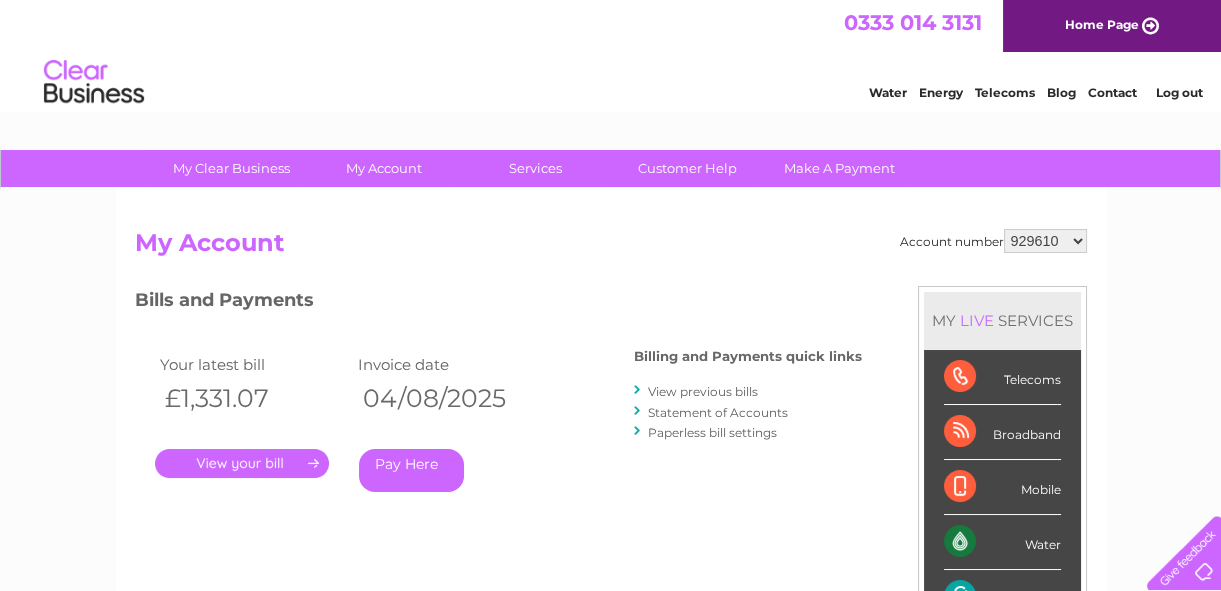 click on "929610
1149225" at bounding box center (1045, 241) 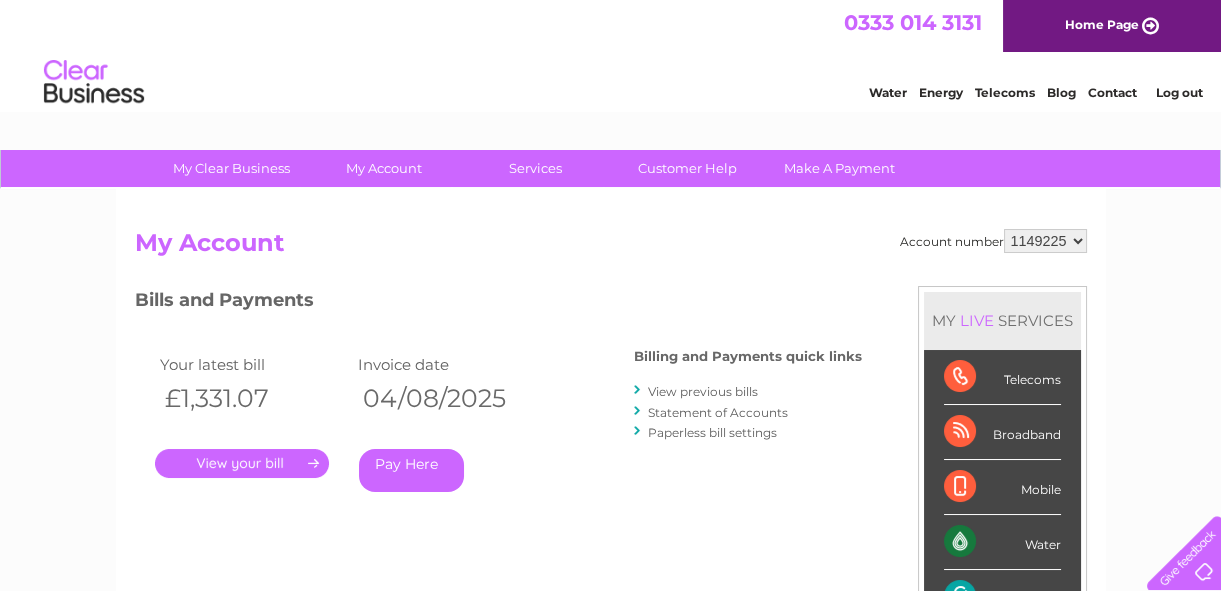 click on "929610
1149225" at bounding box center [1045, 241] 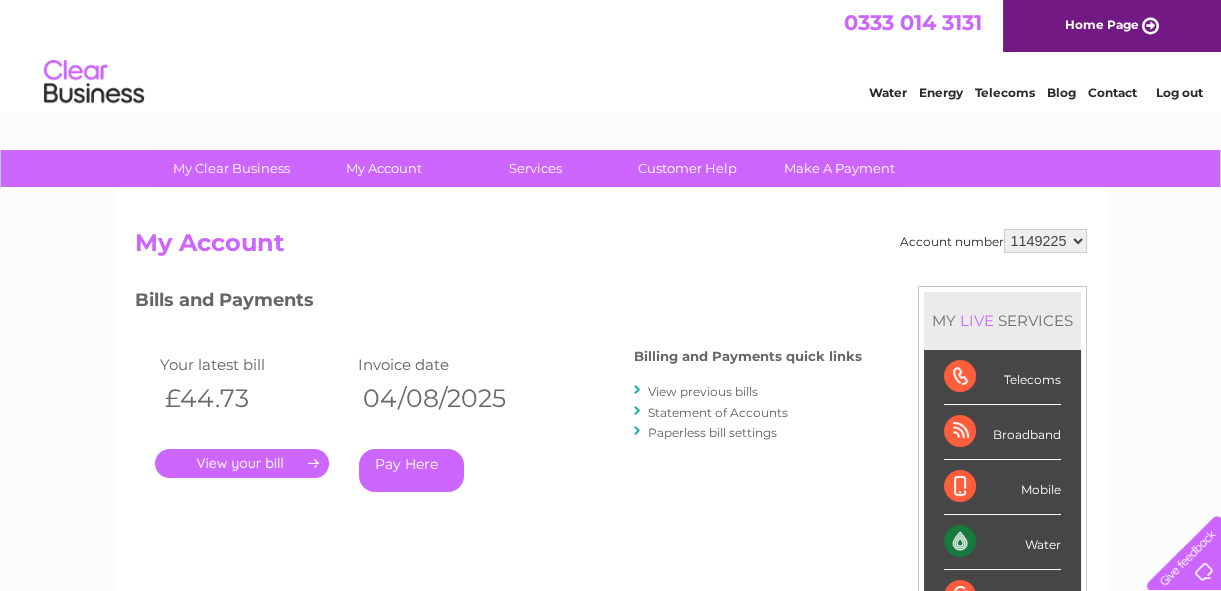 scroll, scrollTop: 0, scrollLeft: 0, axis: both 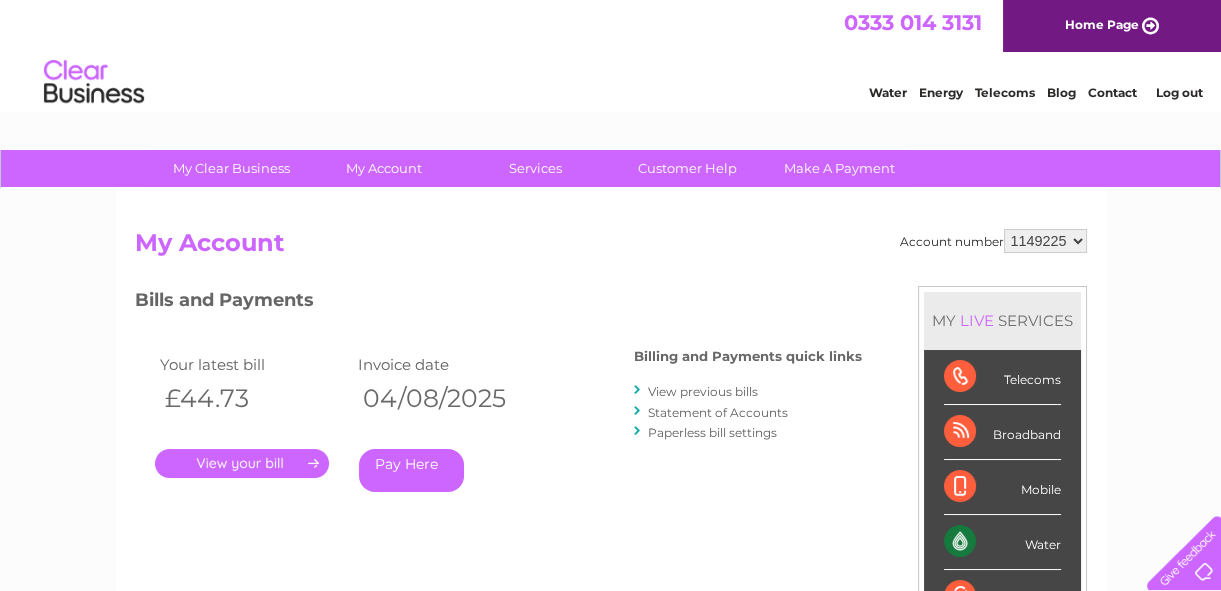 click on "." at bounding box center [242, 463] 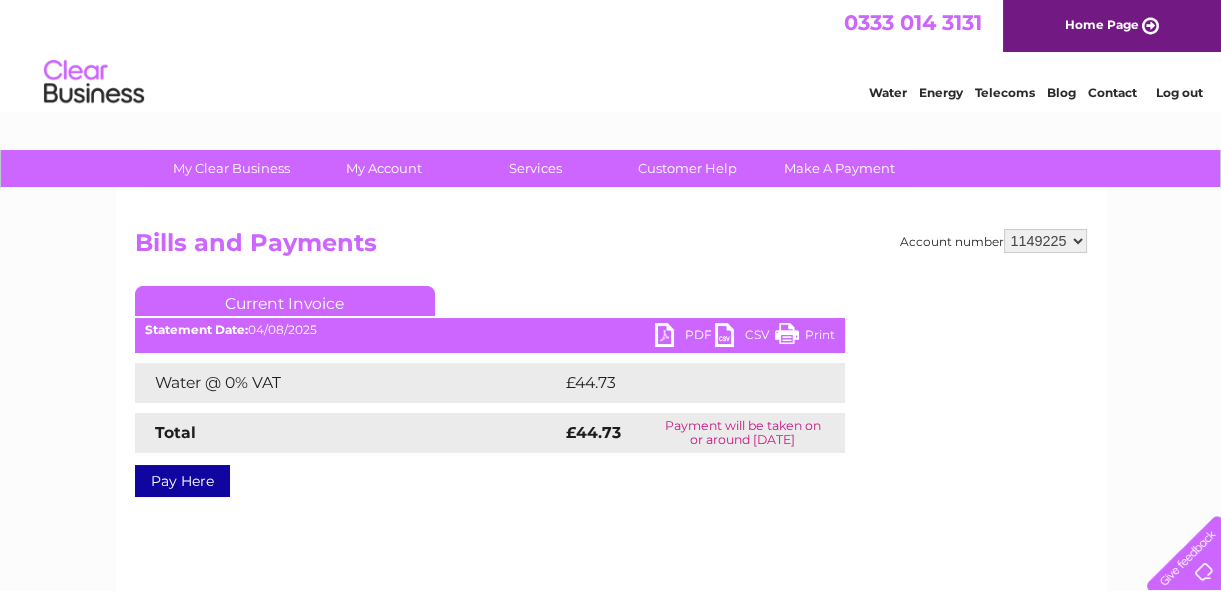 scroll, scrollTop: 0, scrollLeft: 0, axis: both 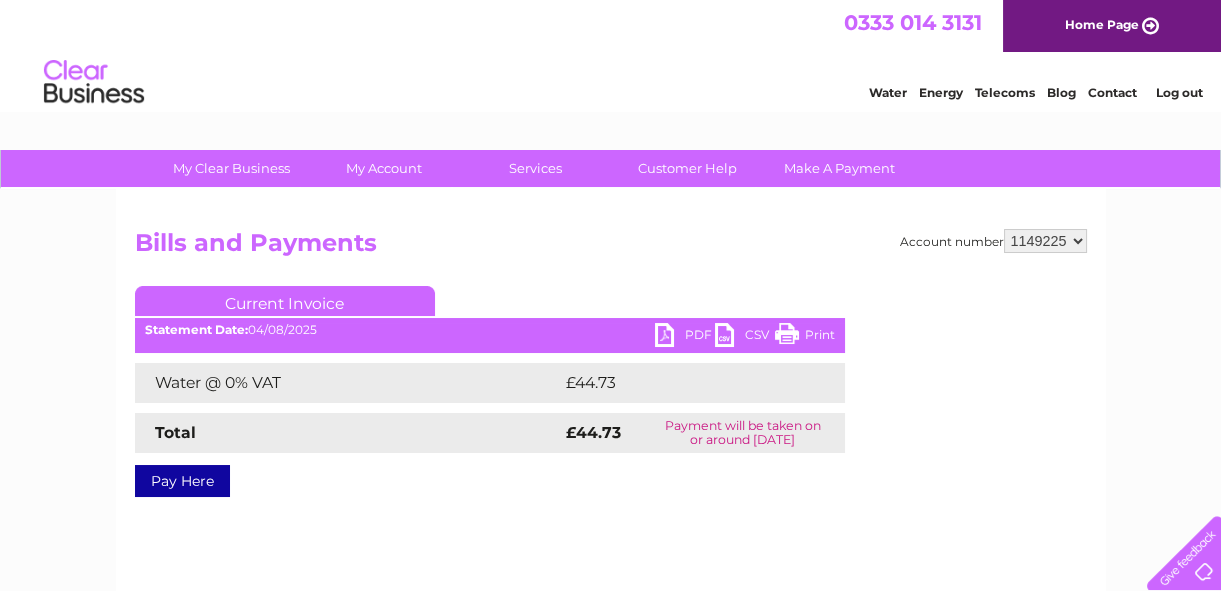 click on "PDF" at bounding box center [685, 337] 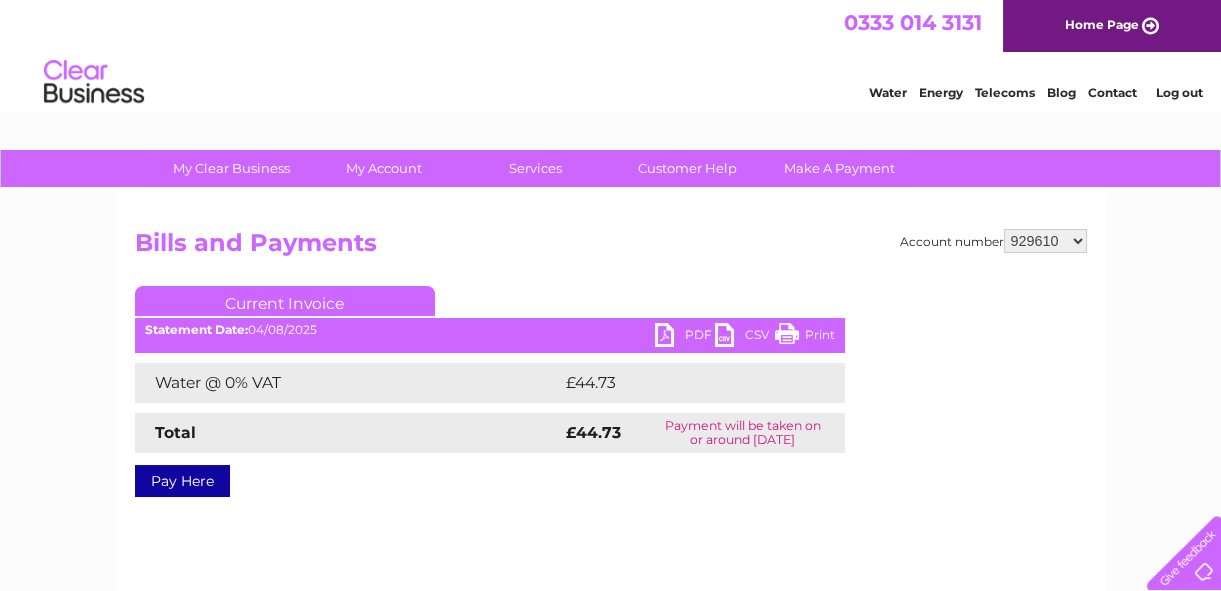 click on "929610
1149225" at bounding box center (1045, 241) 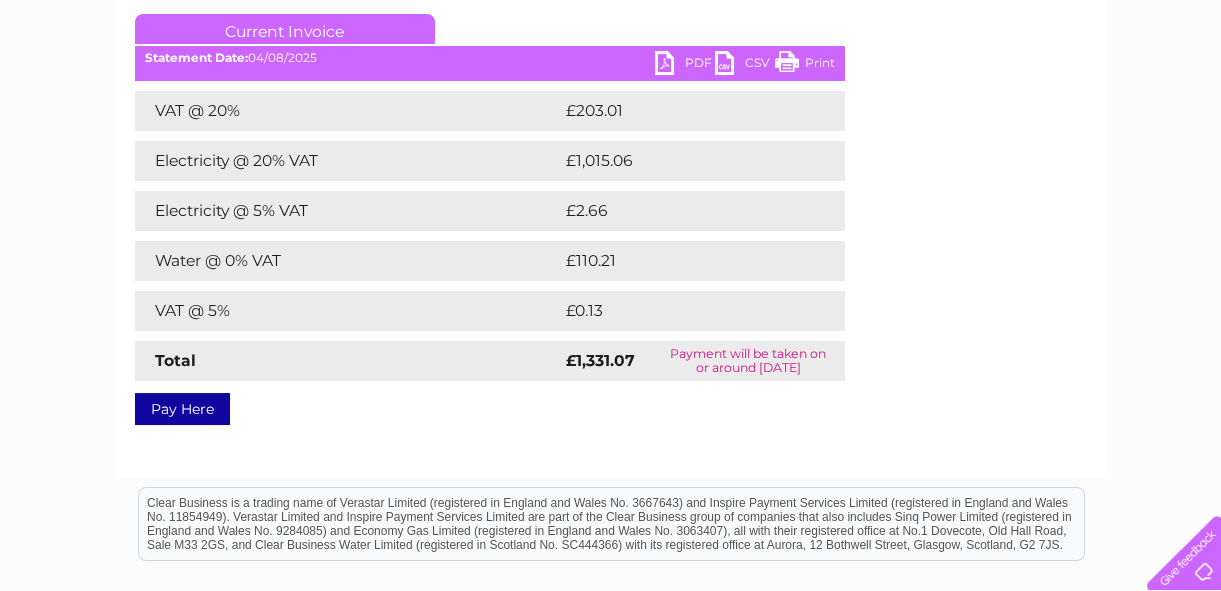 scroll, scrollTop: 181, scrollLeft: 0, axis: vertical 